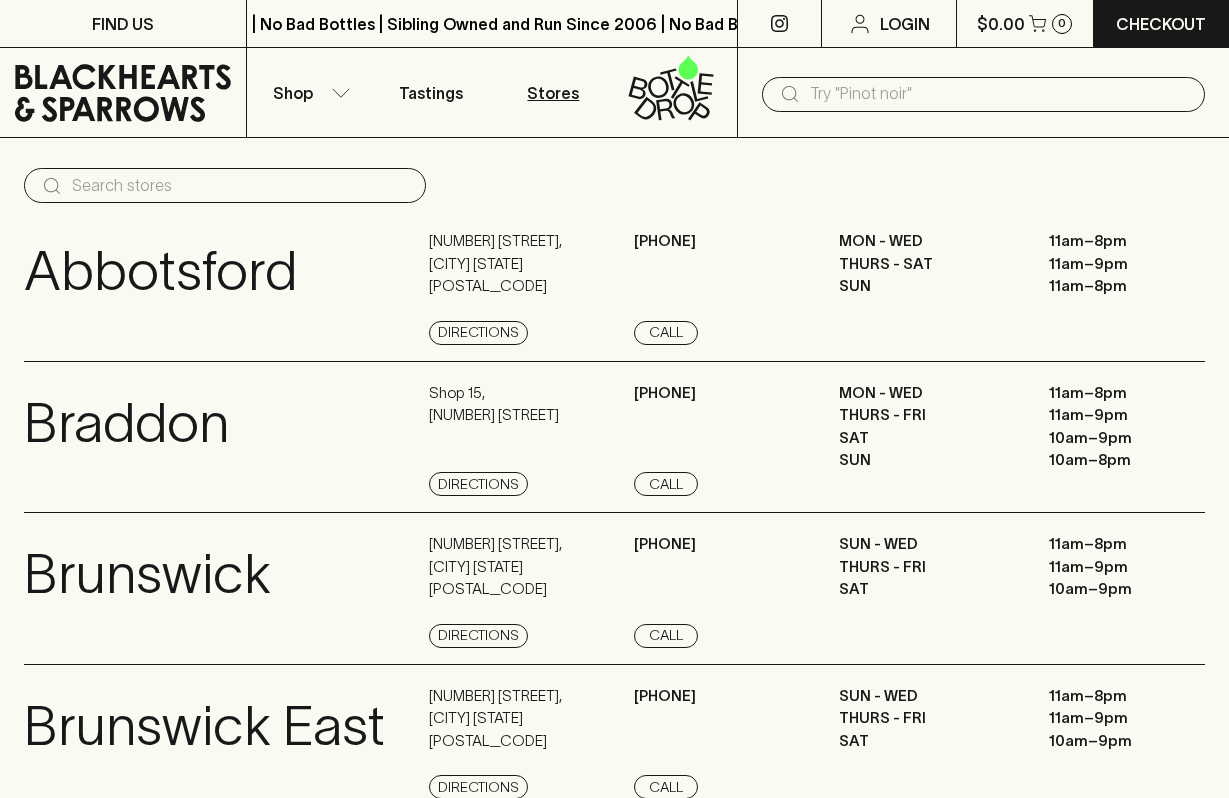 scroll, scrollTop: 255, scrollLeft: 0, axis: vertical 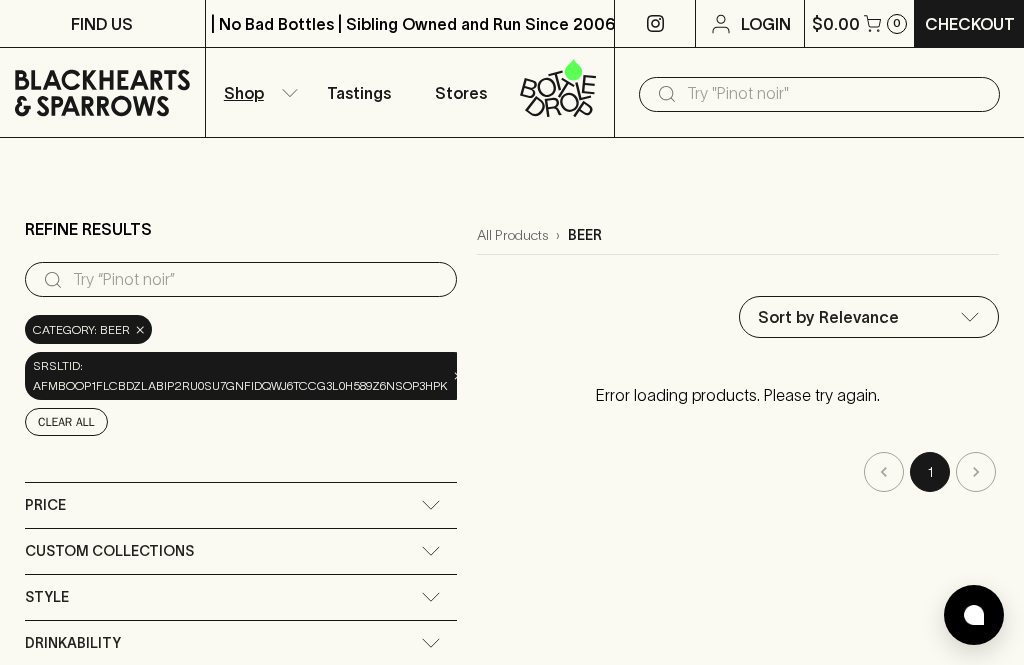 click at bounding box center (257, 280) 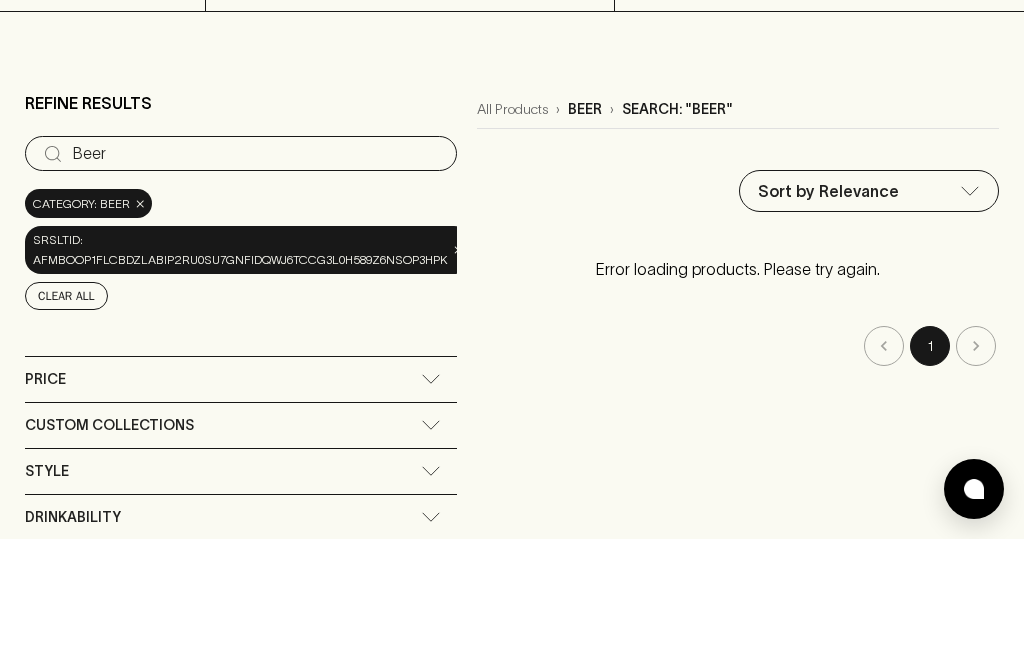 type on "Beer" 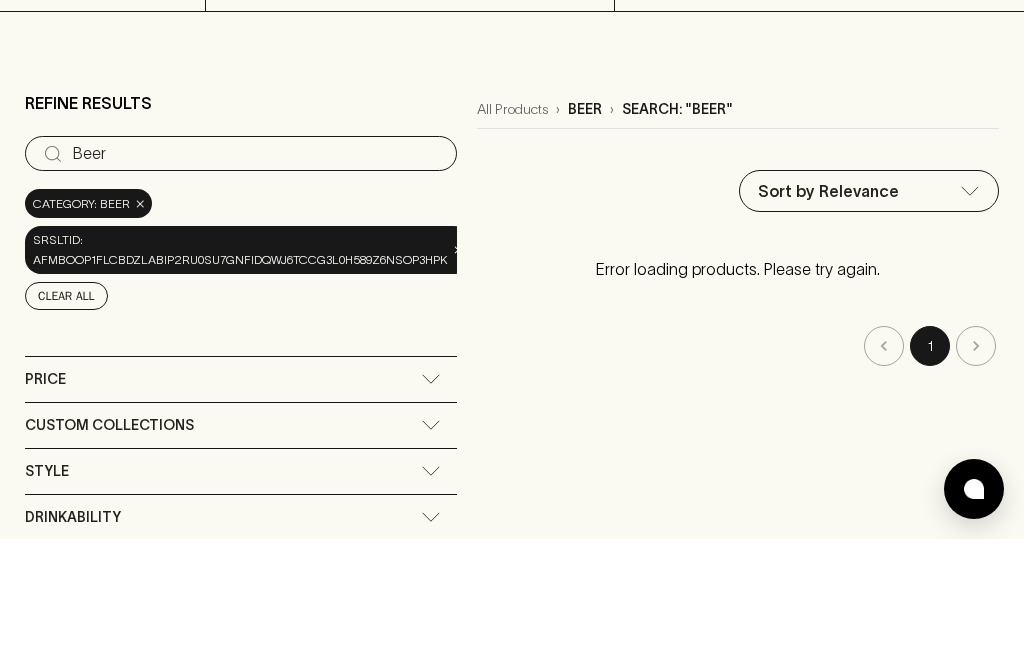 scroll, scrollTop: 126, scrollLeft: 0, axis: vertical 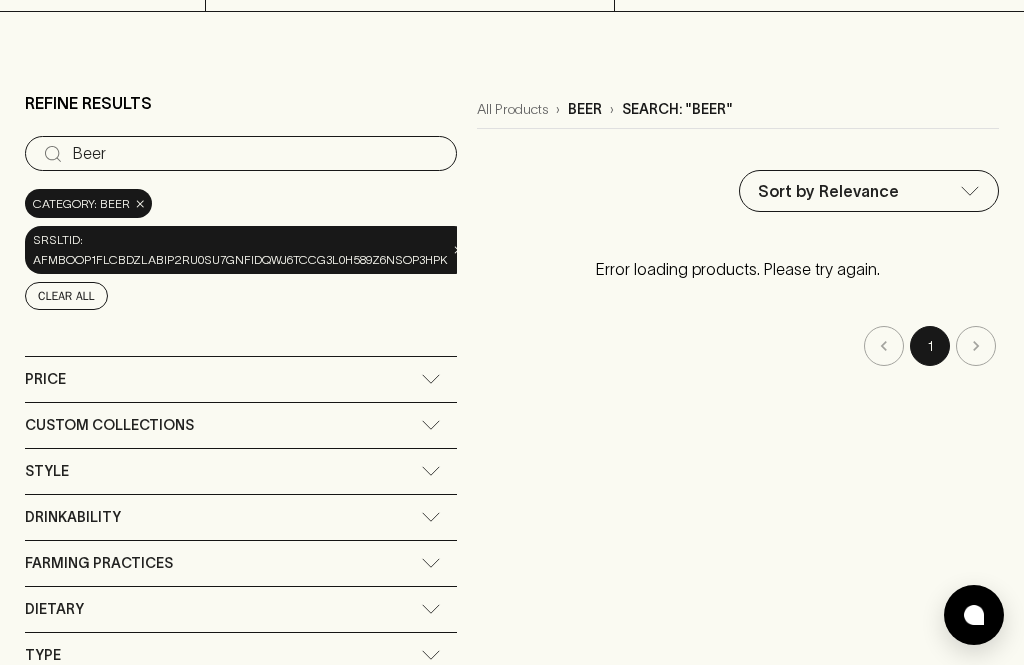 click on "Price" at bounding box center [223, 379] 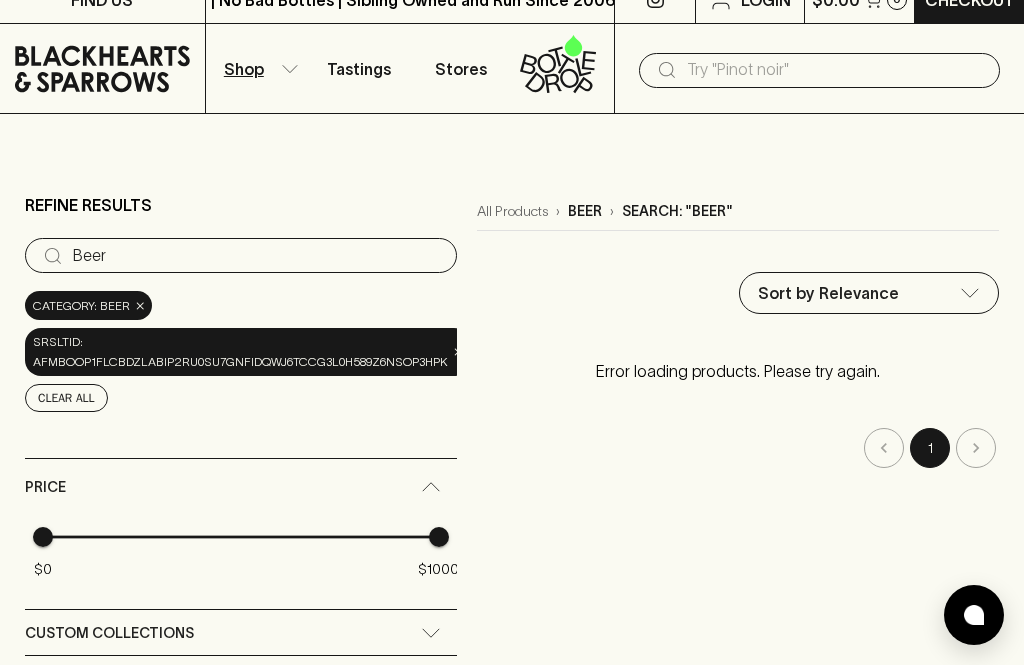 scroll, scrollTop: 0, scrollLeft: 0, axis: both 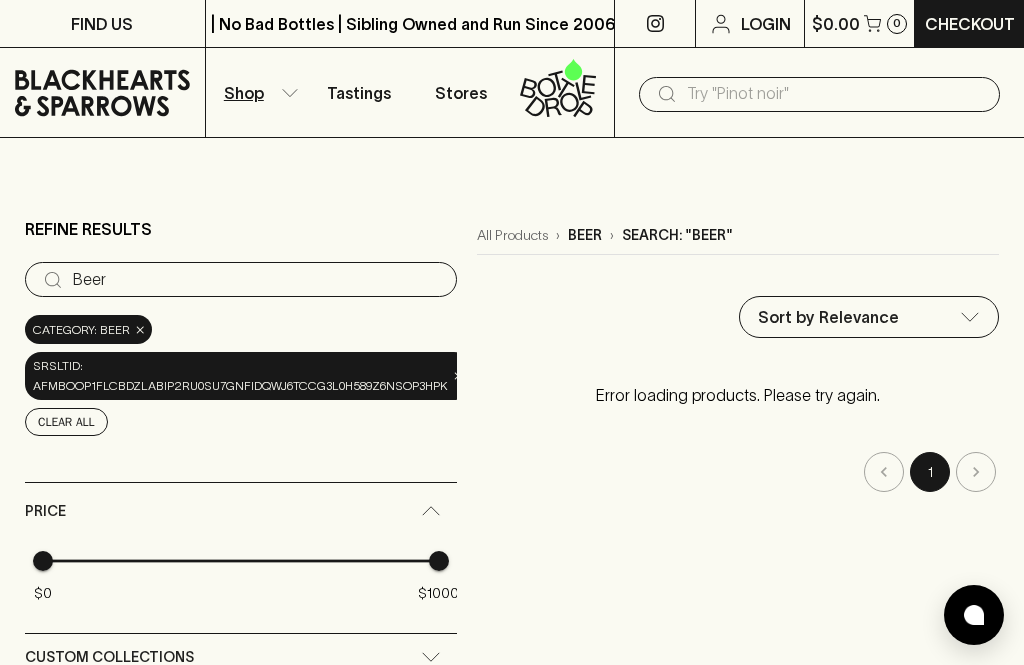 click at bounding box center (835, 94) 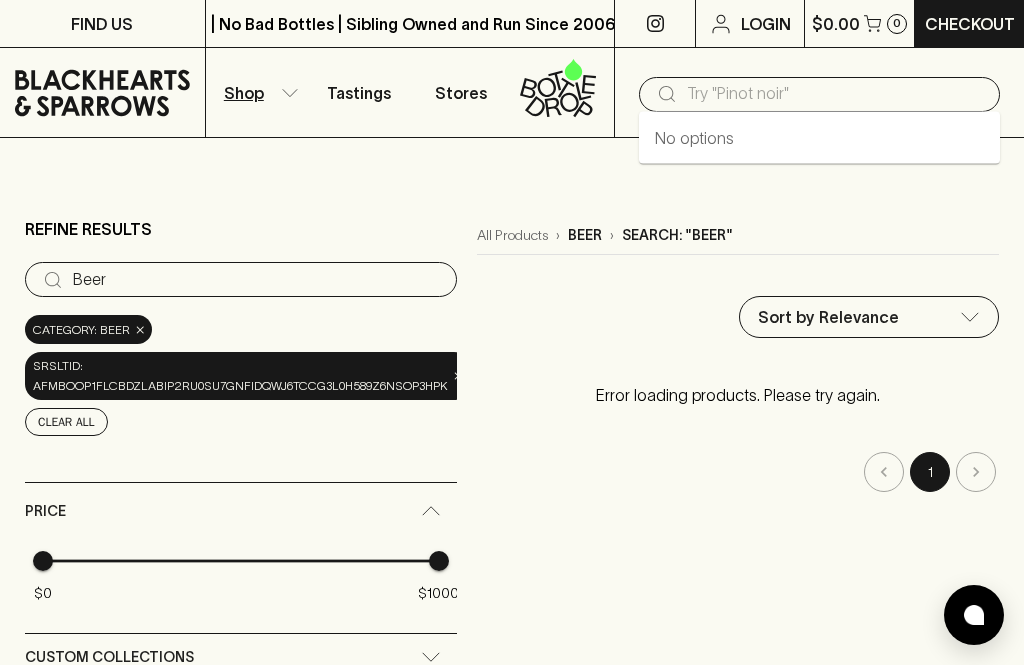 click at bounding box center [835, 94] 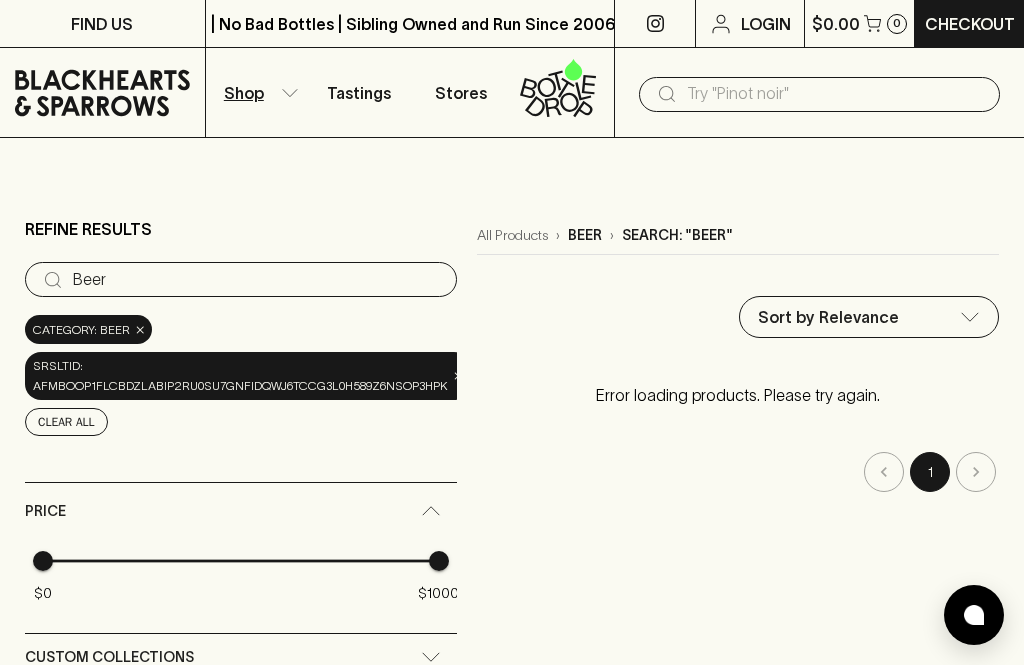 click on "Sort by Relevance default ​" at bounding box center [738, 317] 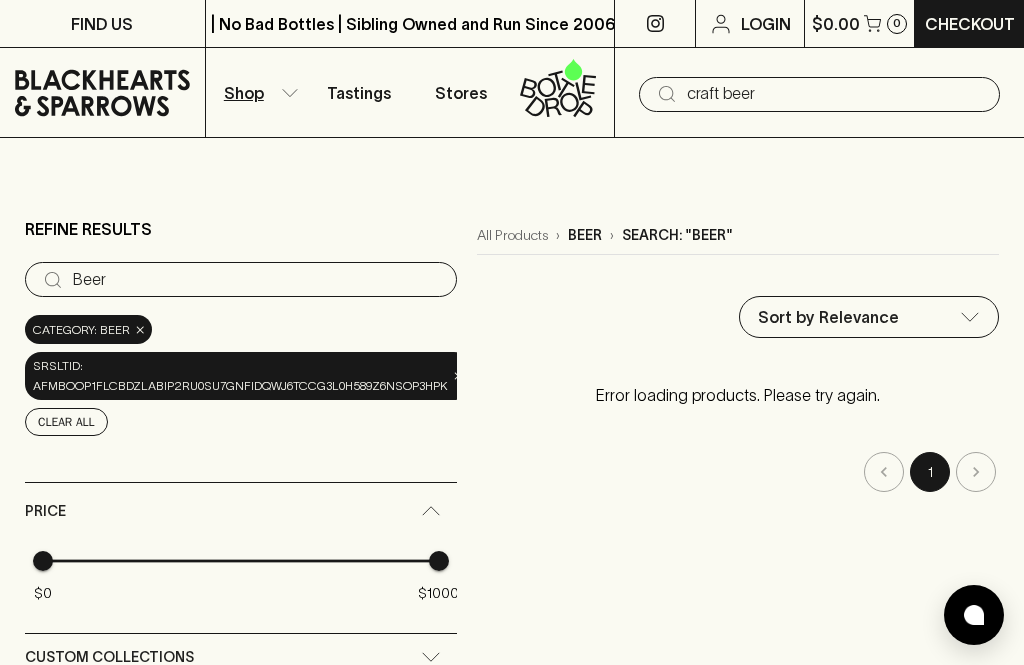 type on "craft beer" 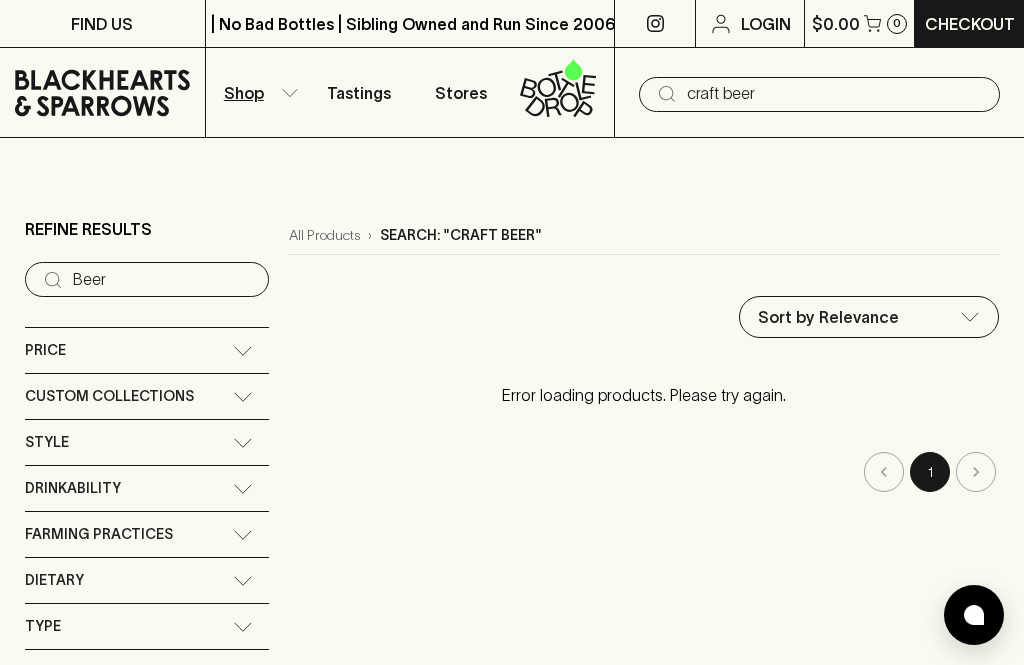 type on "craft beer" 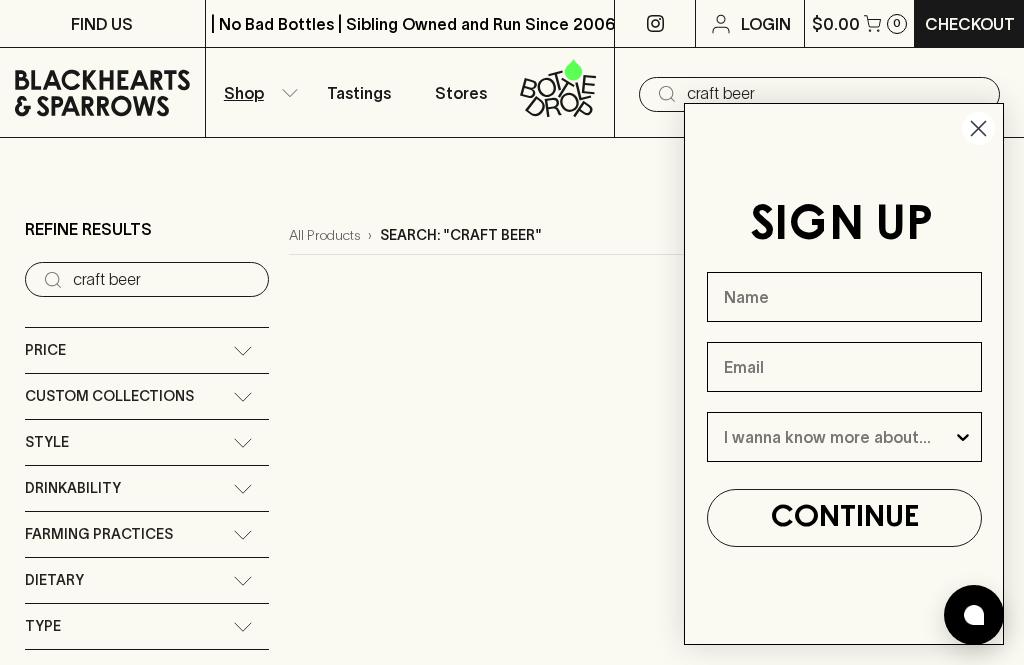 click 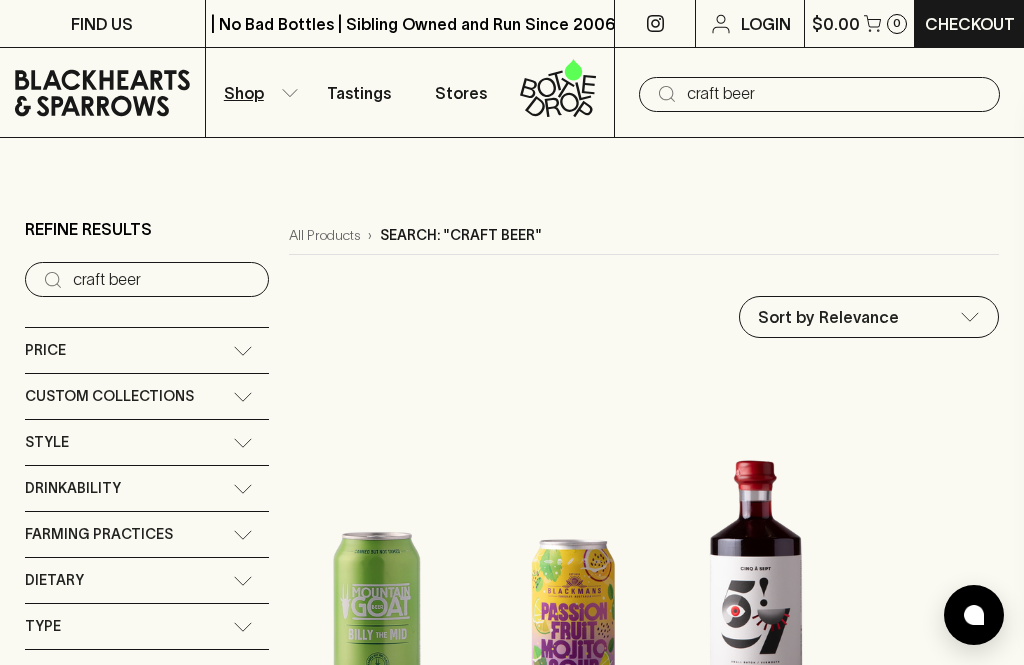 click 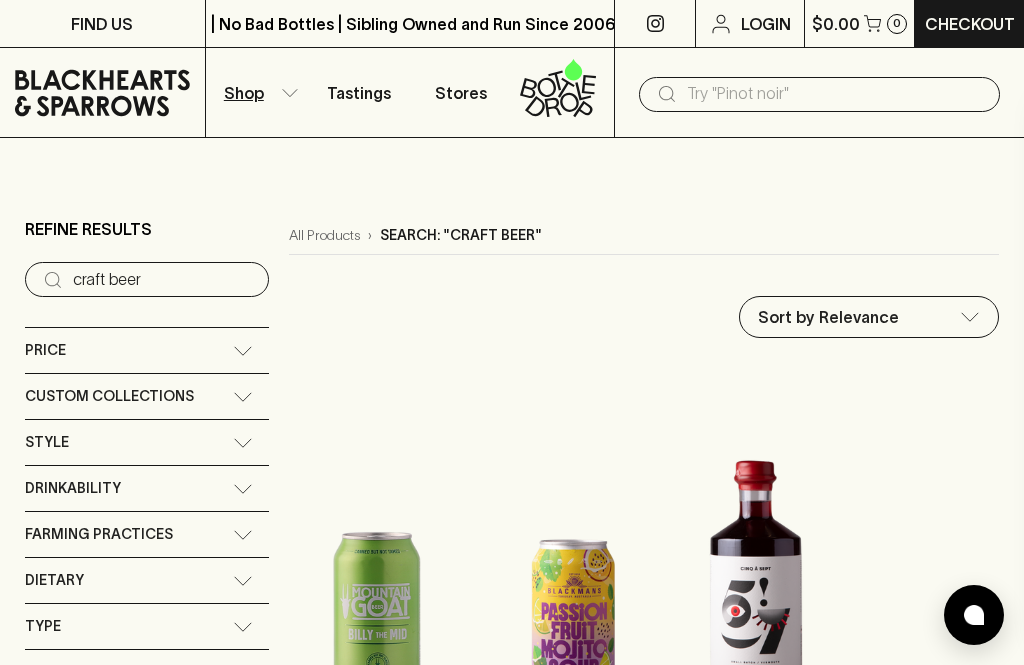 click on "Close dialog SIGN UP CONTINUE Submit" at bounding box center [844, 374] 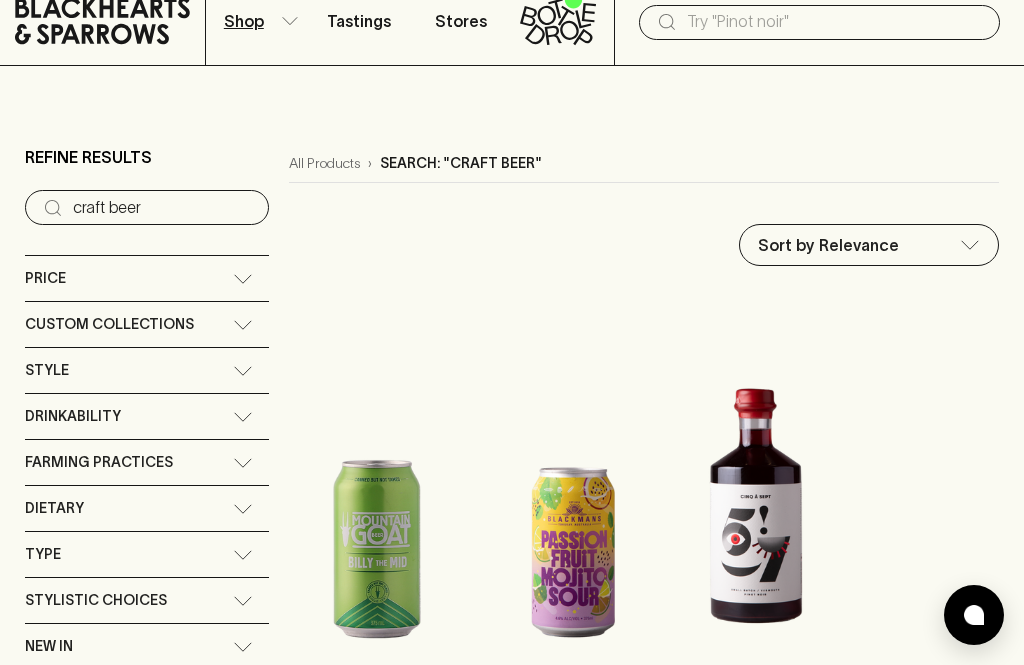 scroll, scrollTop: 67, scrollLeft: 0, axis: vertical 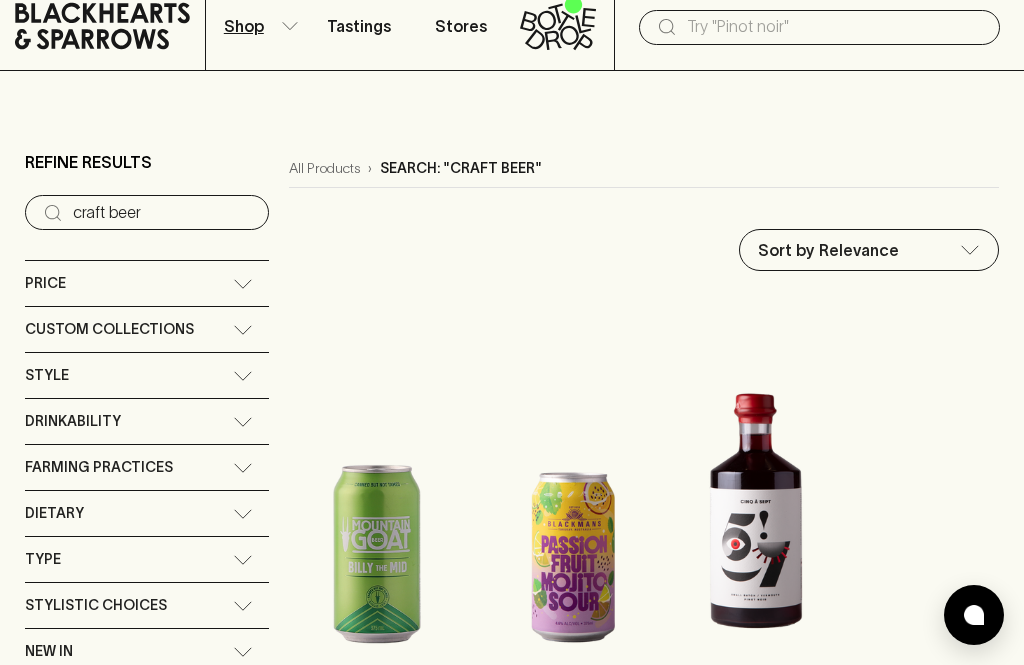 click 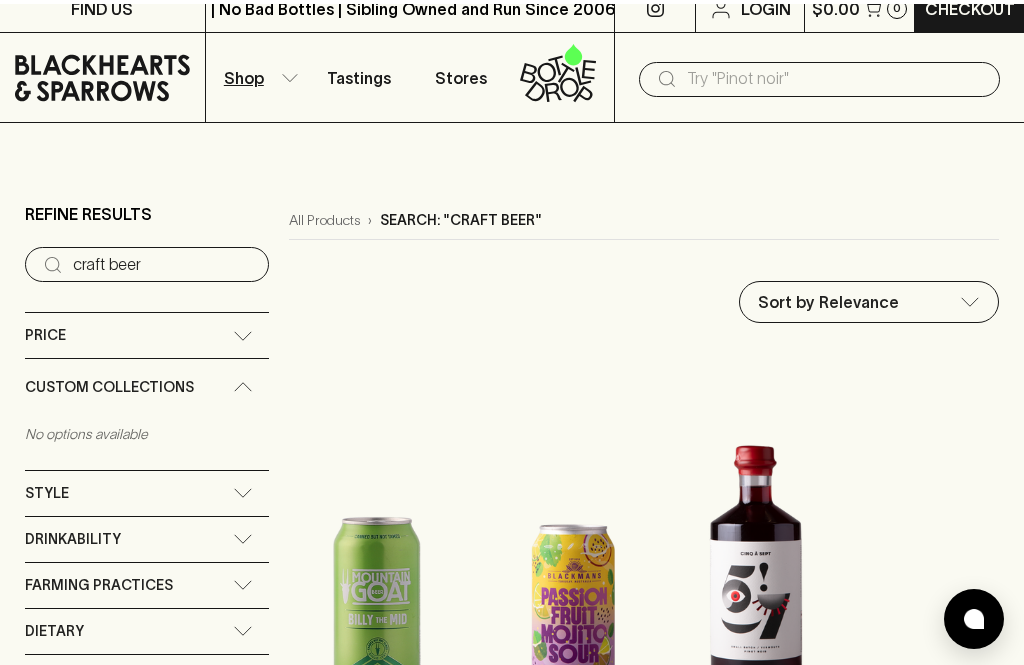 scroll, scrollTop: 0, scrollLeft: 0, axis: both 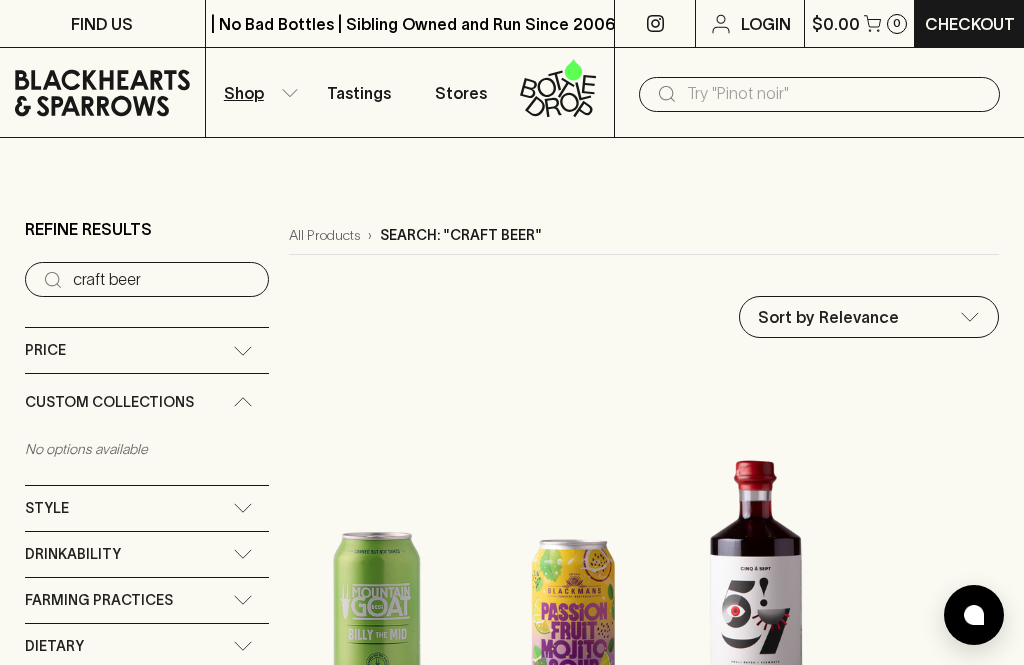 click on "craft beer" at bounding box center (163, 280) 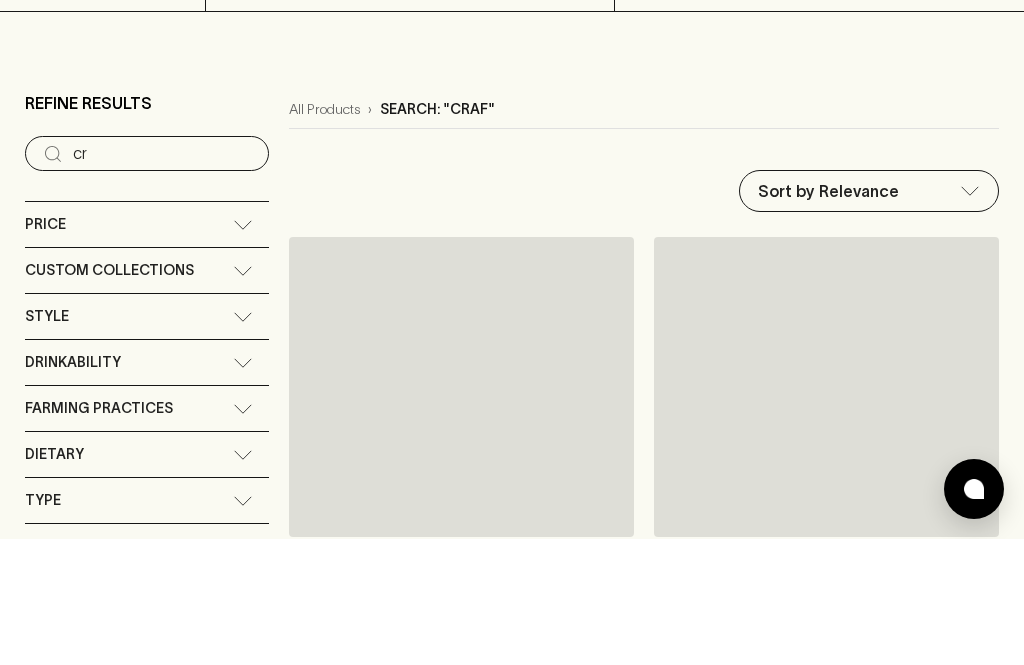 type on "c" 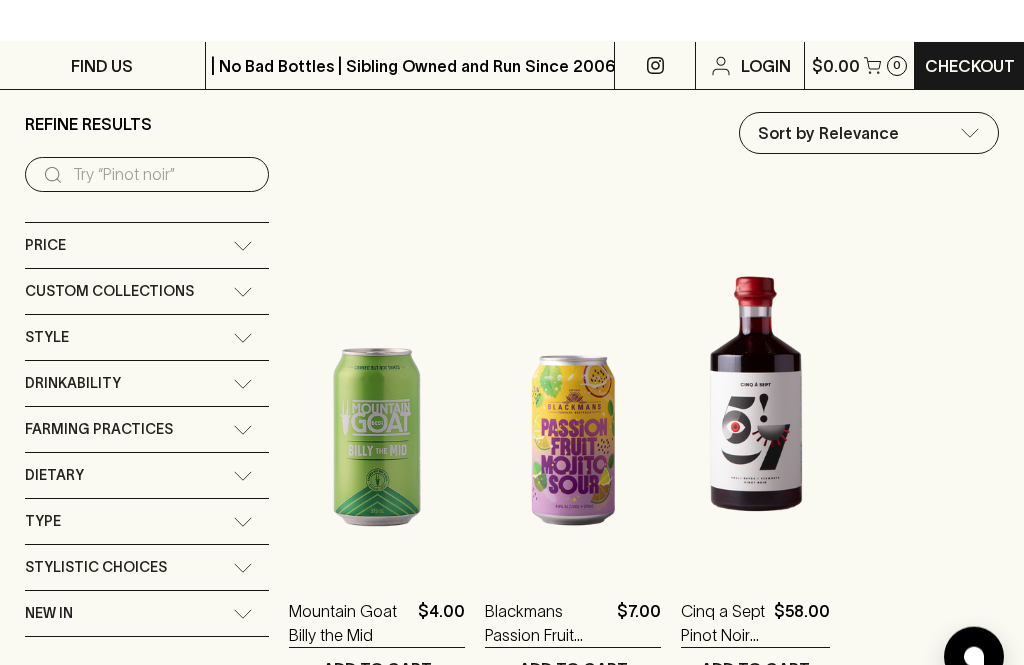 scroll, scrollTop: 0, scrollLeft: 0, axis: both 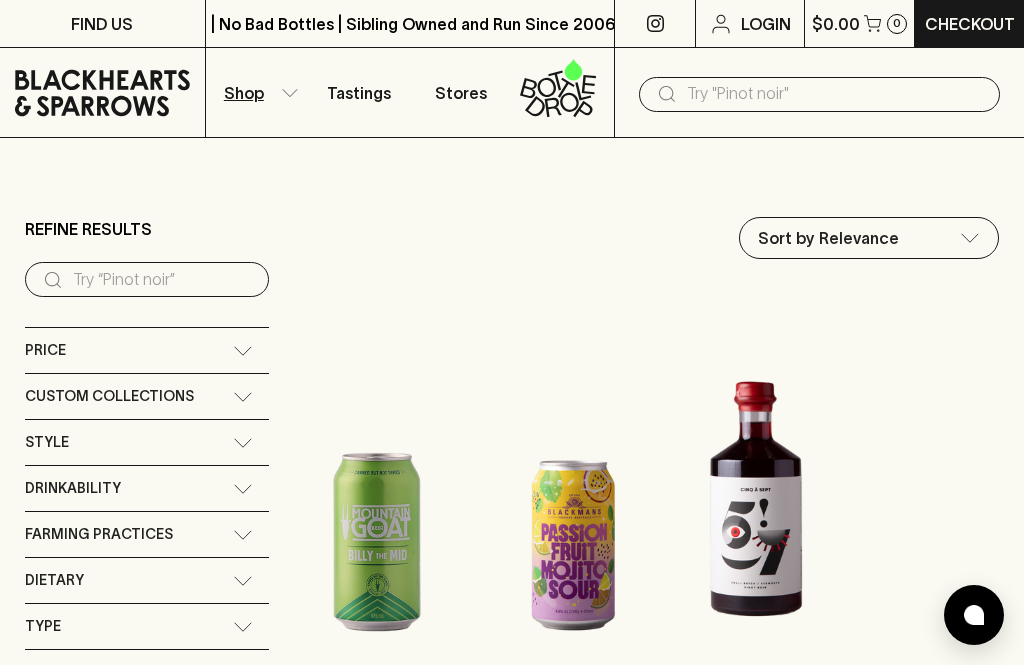 type 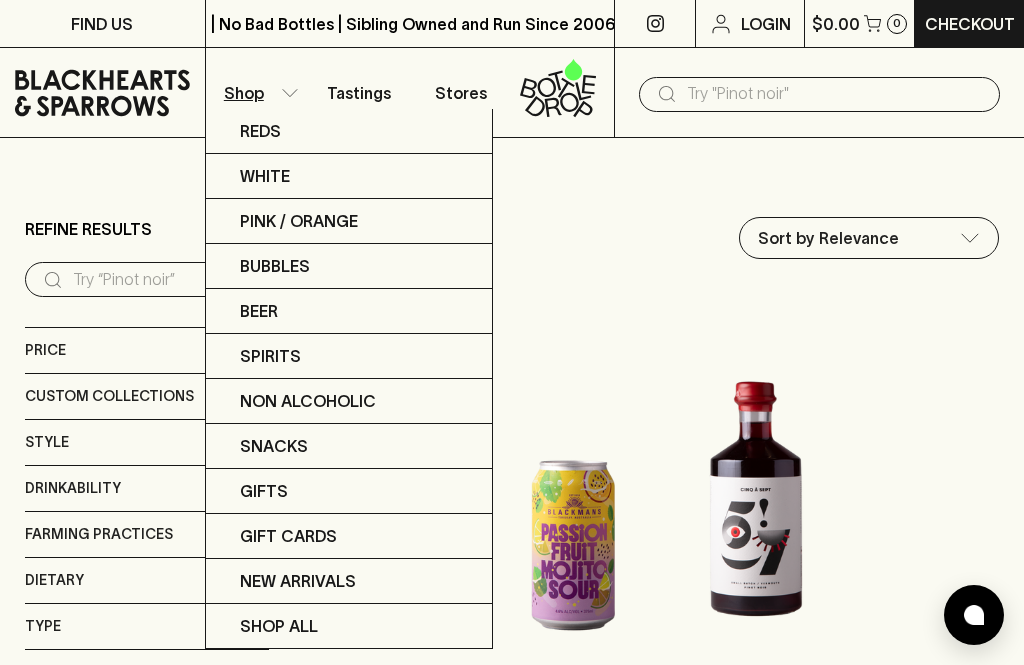 click at bounding box center [512, 332] 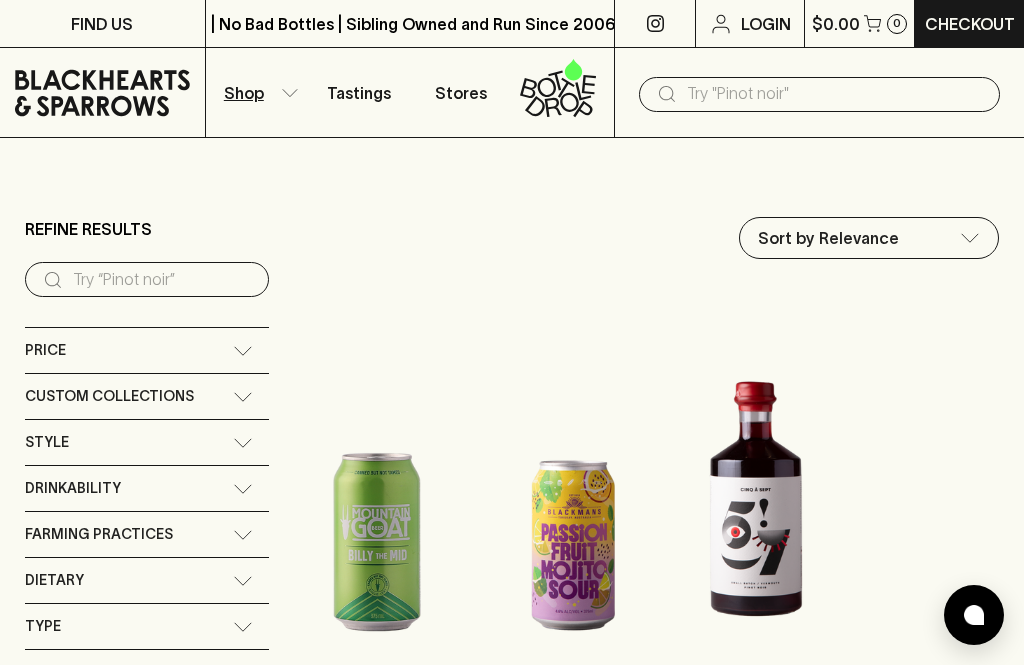 click 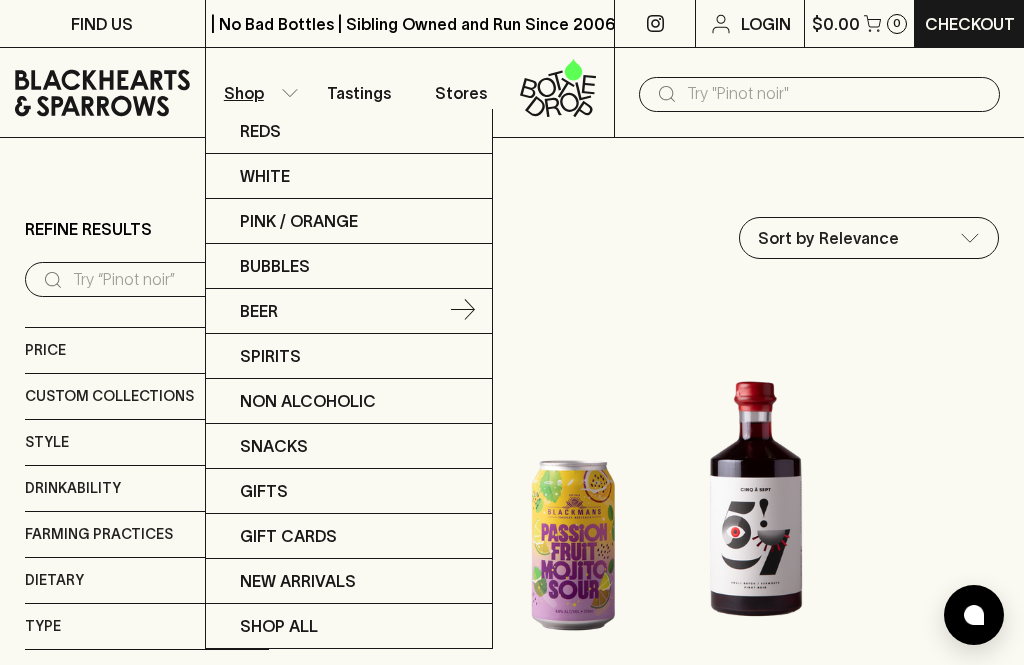 click on "Beer" at bounding box center (259, 311) 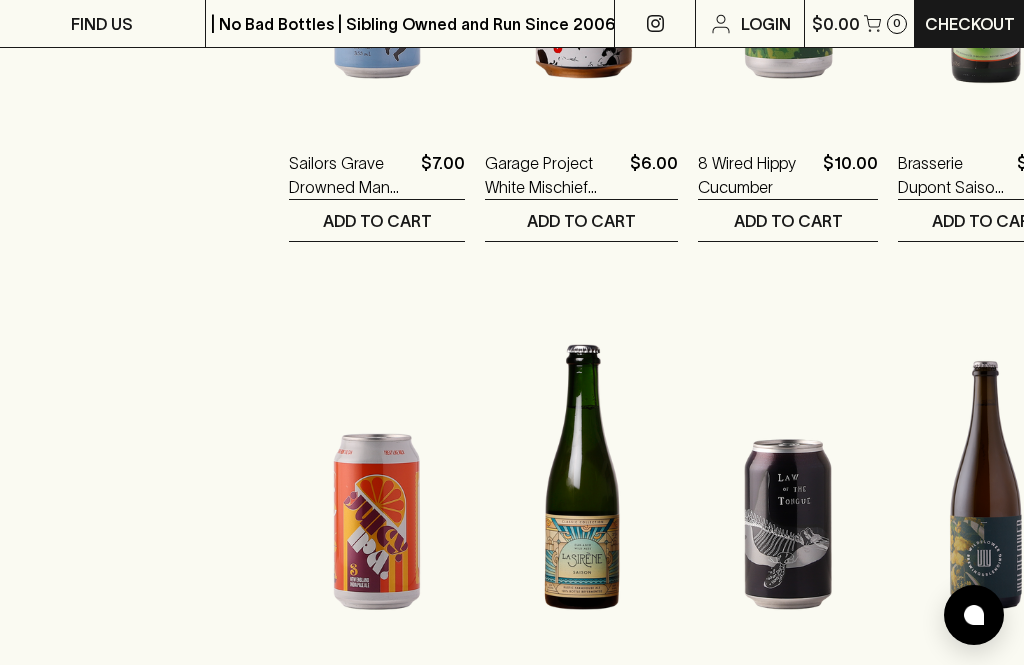 scroll, scrollTop: 2217, scrollLeft: 0, axis: vertical 